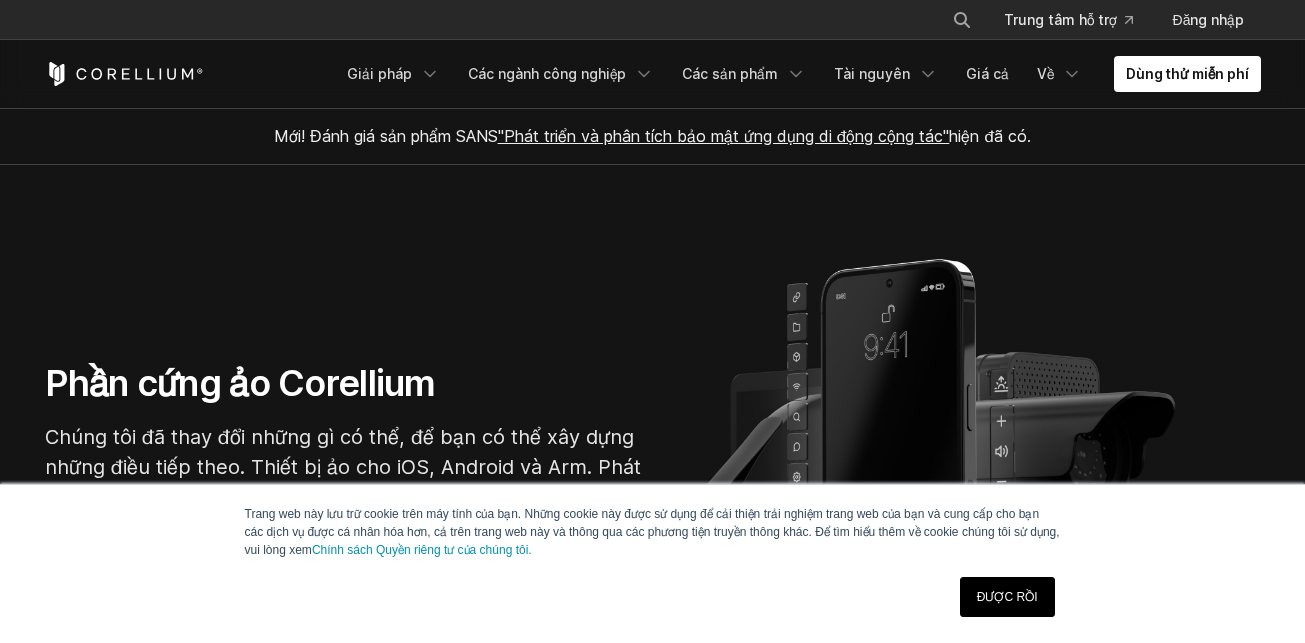 scroll, scrollTop: 1124, scrollLeft: 0, axis: vertical 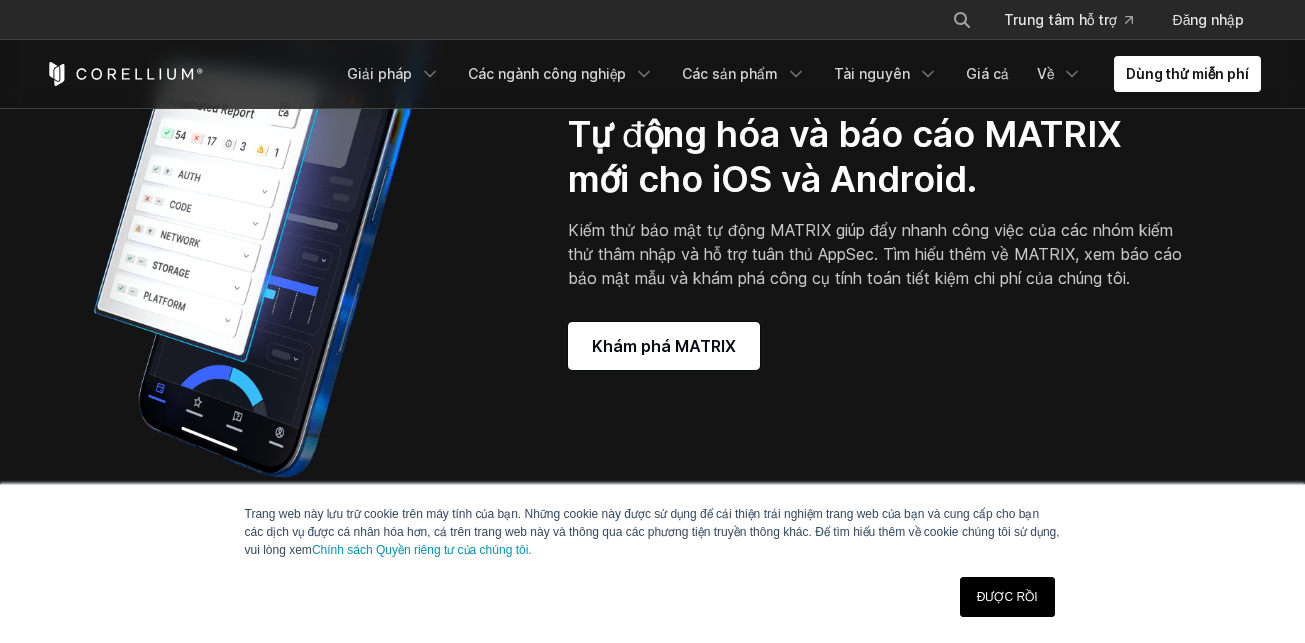 click on "ĐƯỢC RỒI" at bounding box center (1007, 597) 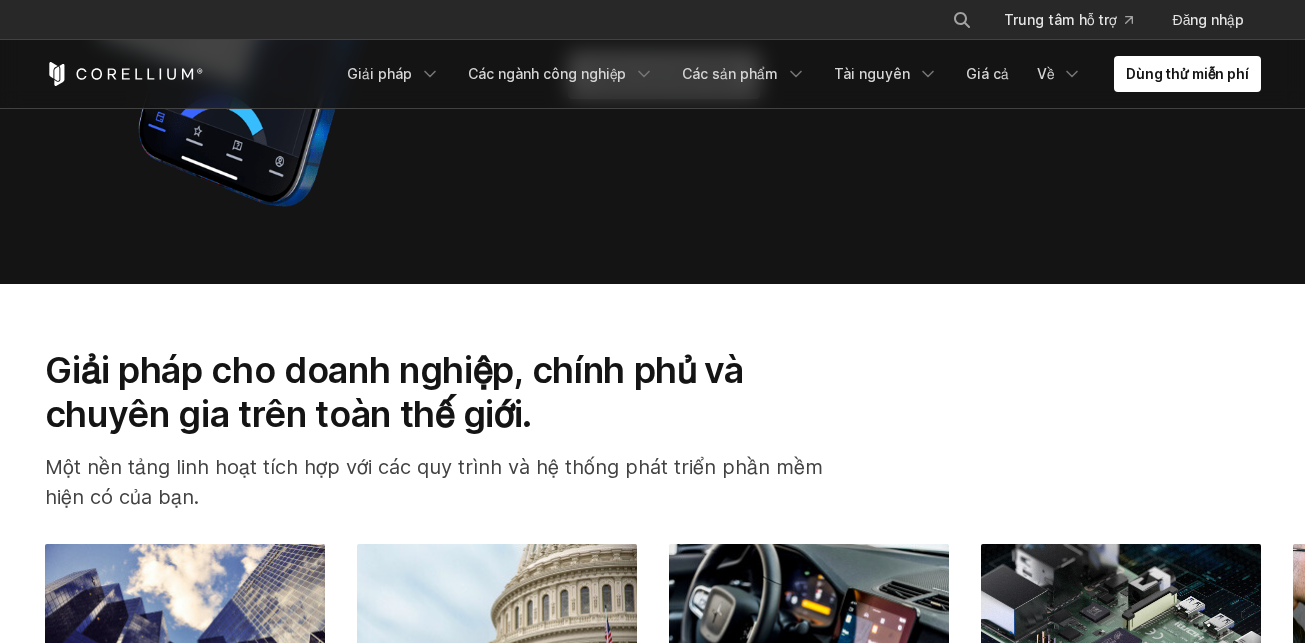 scroll, scrollTop: 0, scrollLeft: 0, axis: both 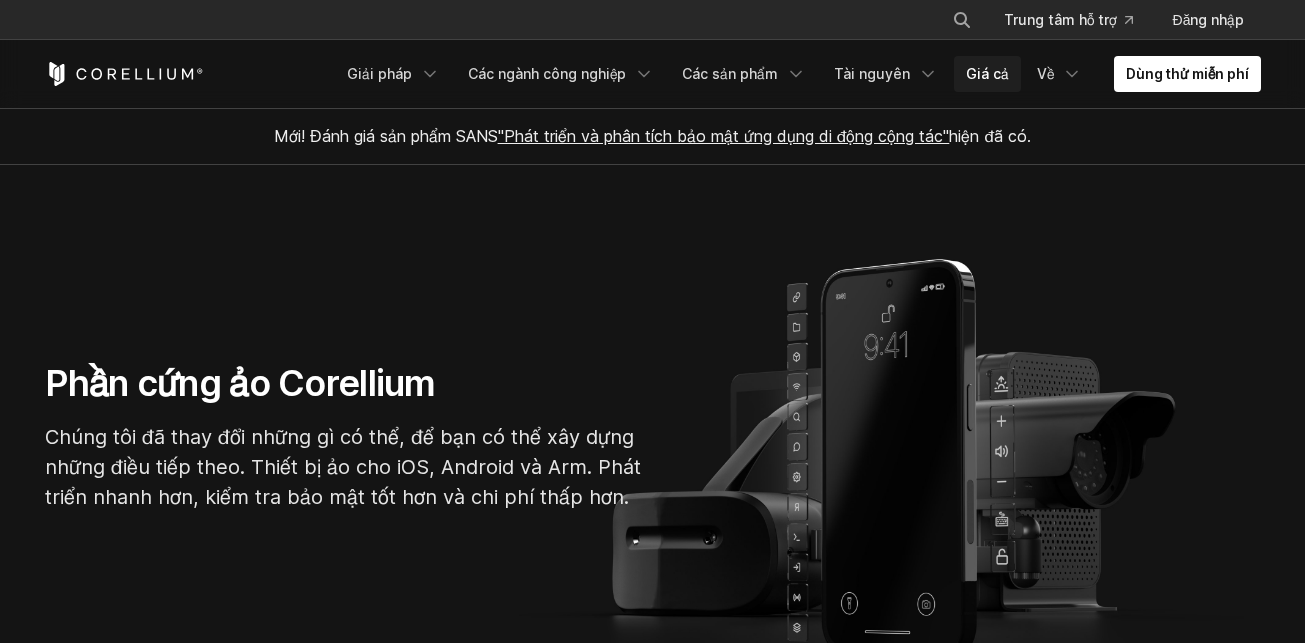 click on "Giá cả" at bounding box center (987, 74) 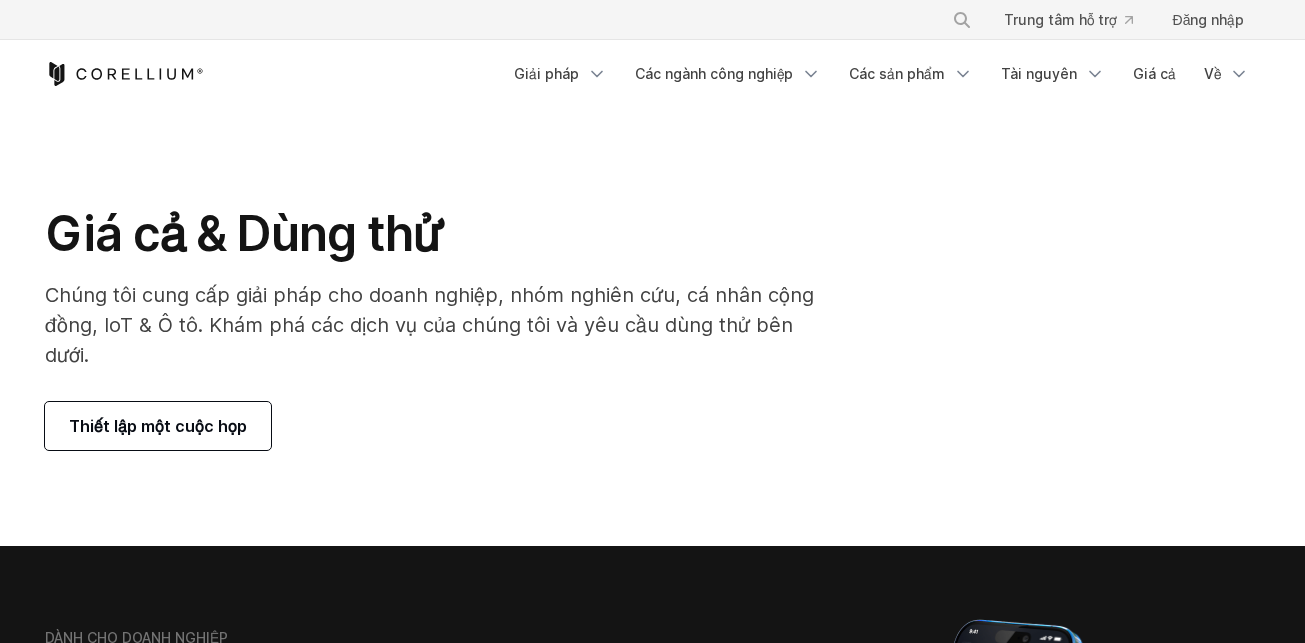 scroll, scrollTop: 0, scrollLeft: 0, axis: both 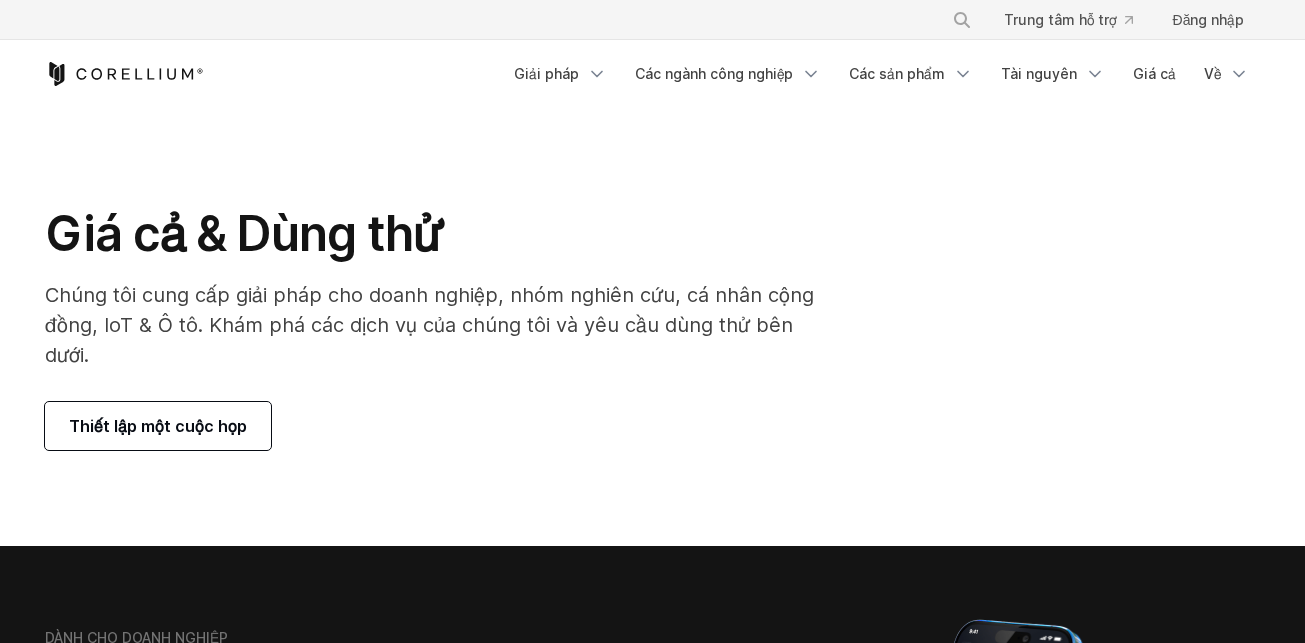click on "Free Trial
Giải pháp" at bounding box center [653, 74] 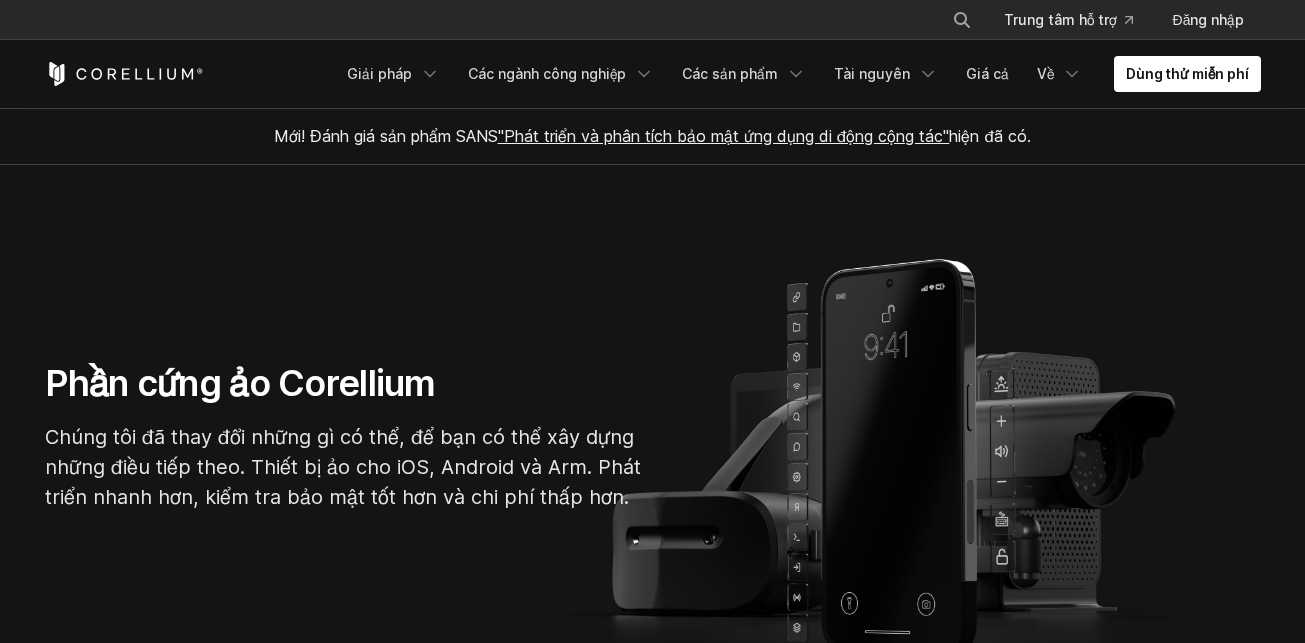 scroll, scrollTop: 887, scrollLeft: 0, axis: vertical 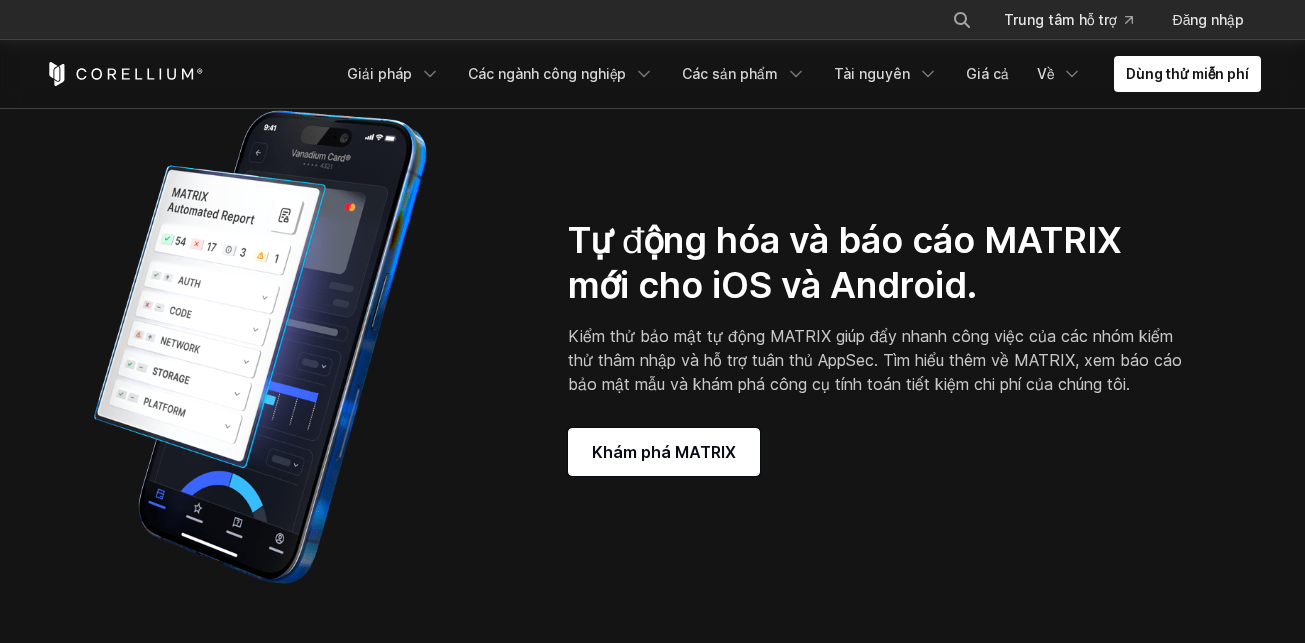 drag, startPoint x: 0, startPoint y: 0, endPoint x: 1318, endPoint y: 202, distance: 1333.3896 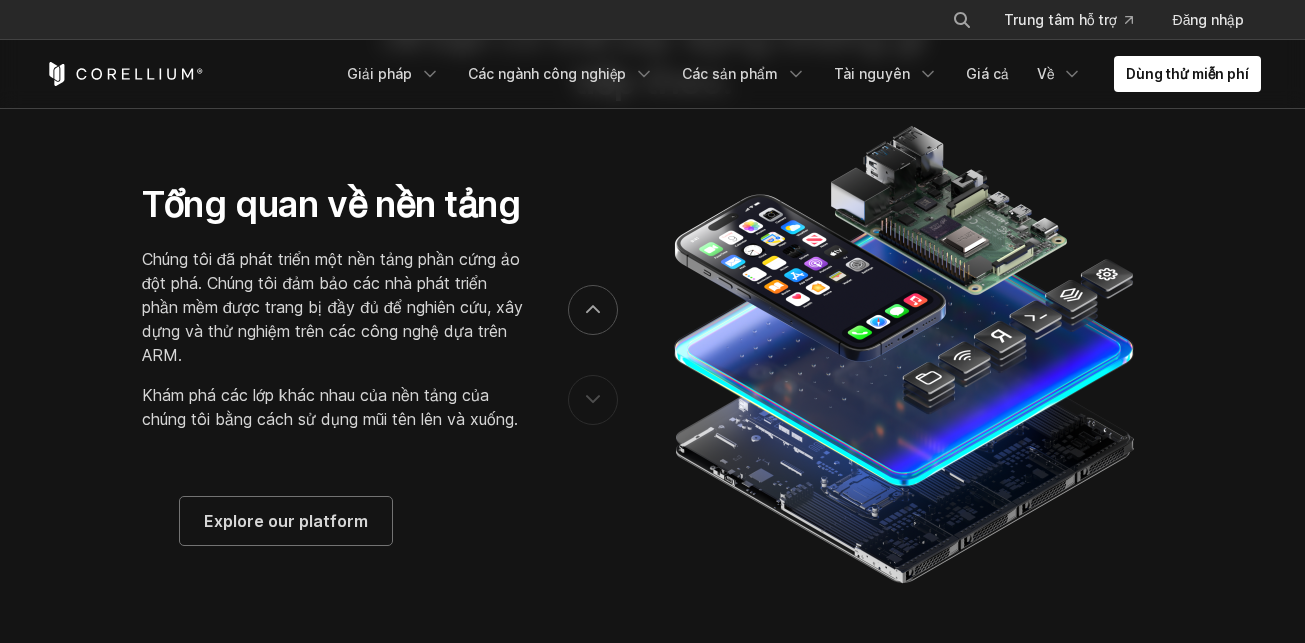scroll, scrollTop: 3224, scrollLeft: 0, axis: vertical 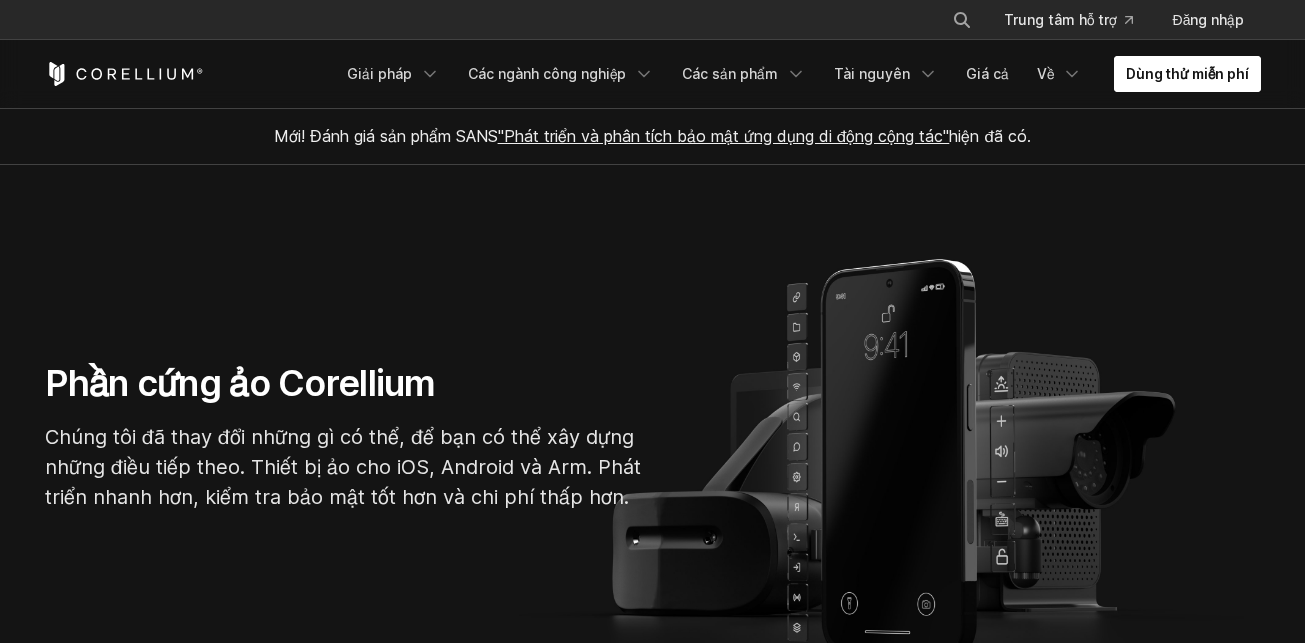 click on "Dùng thử miễn phí" at bounding box center [1187, 74] 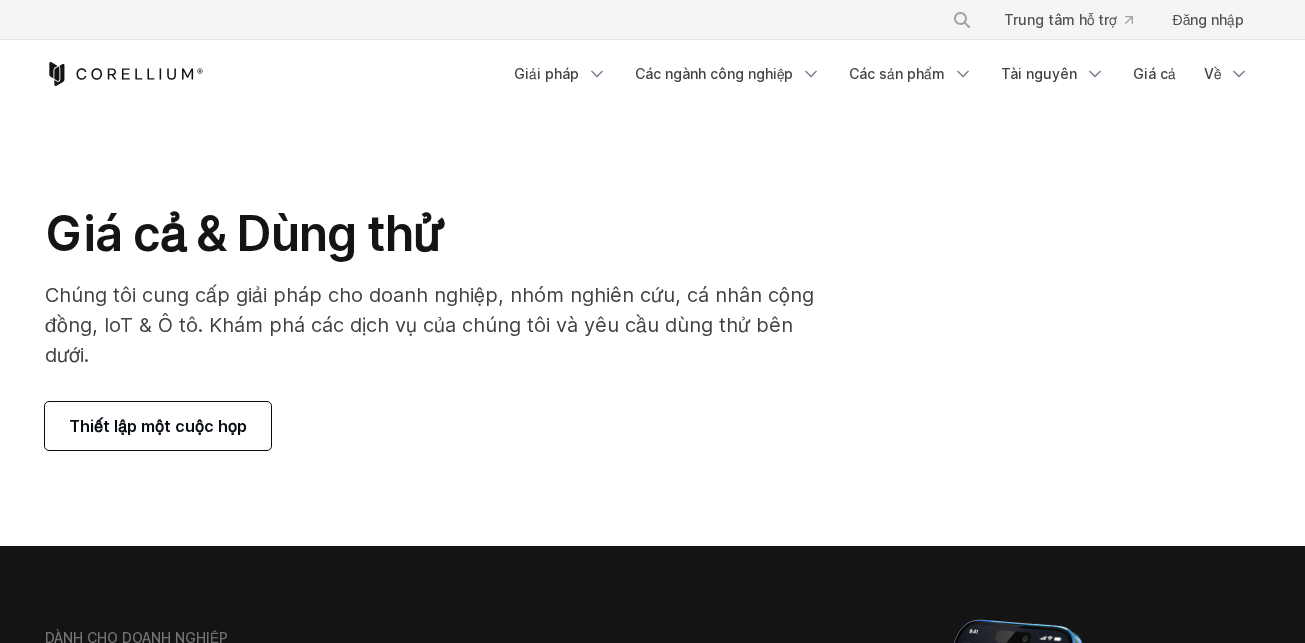 scroll, scrollTop: 0, scrollLeft: 0, axis: both 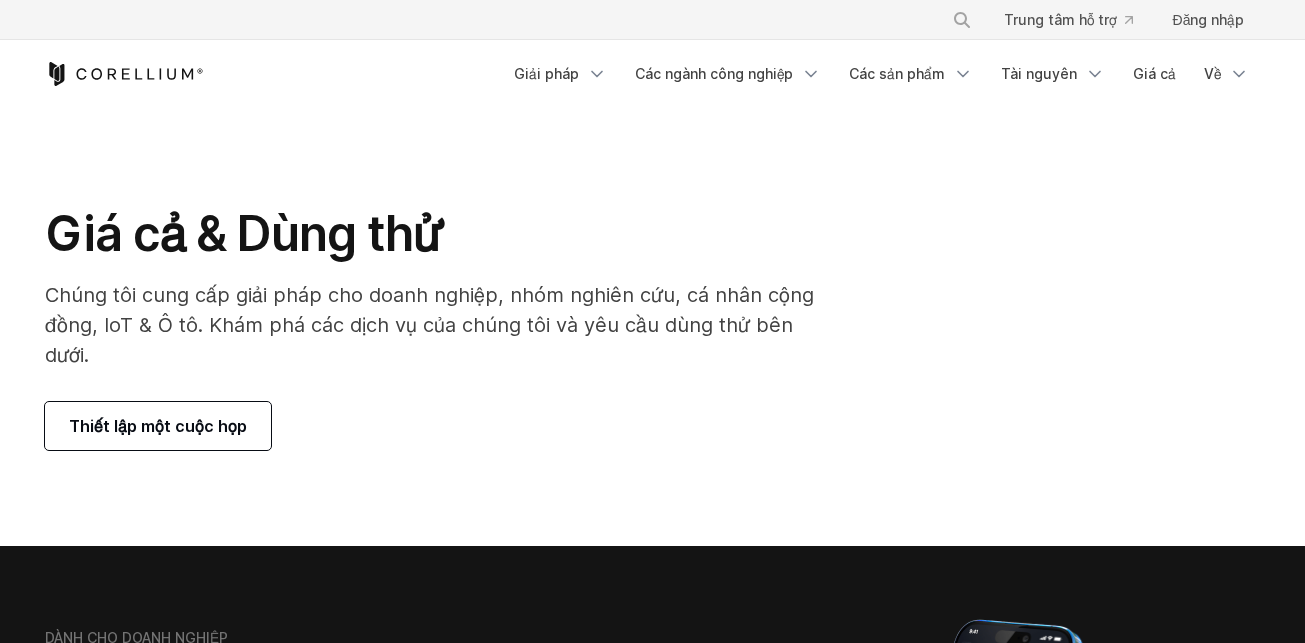 click on "Thiết lập một cuộc họp" at bounding box center (158, 426) 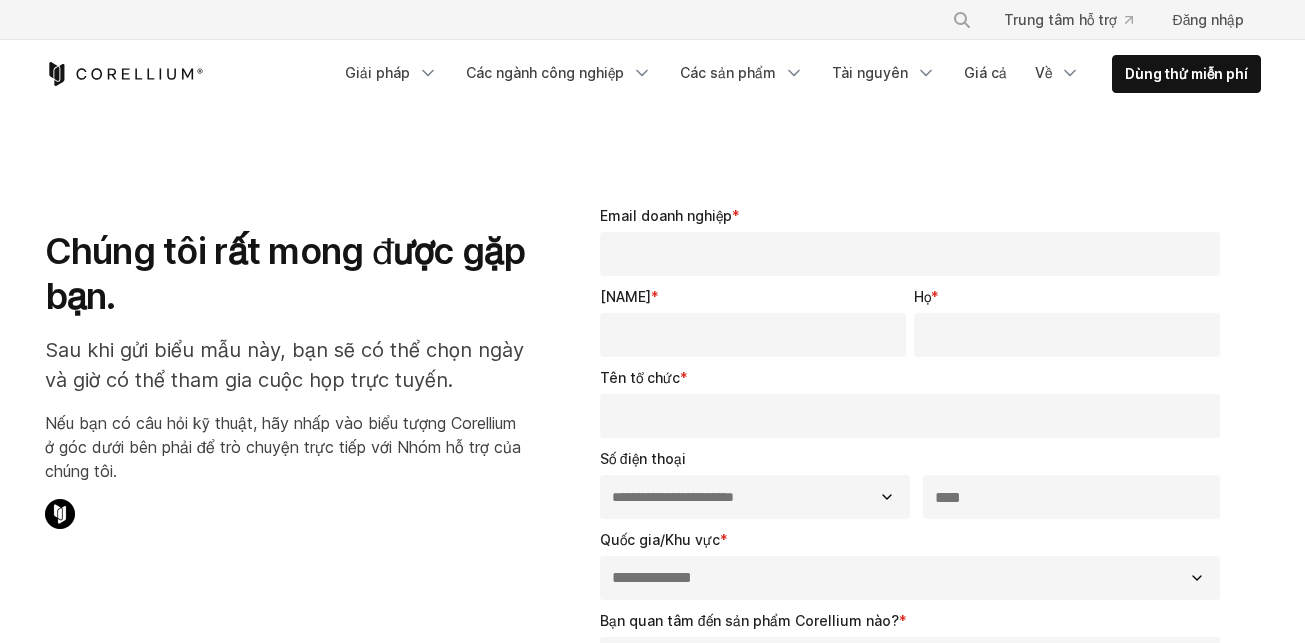 select on "**" 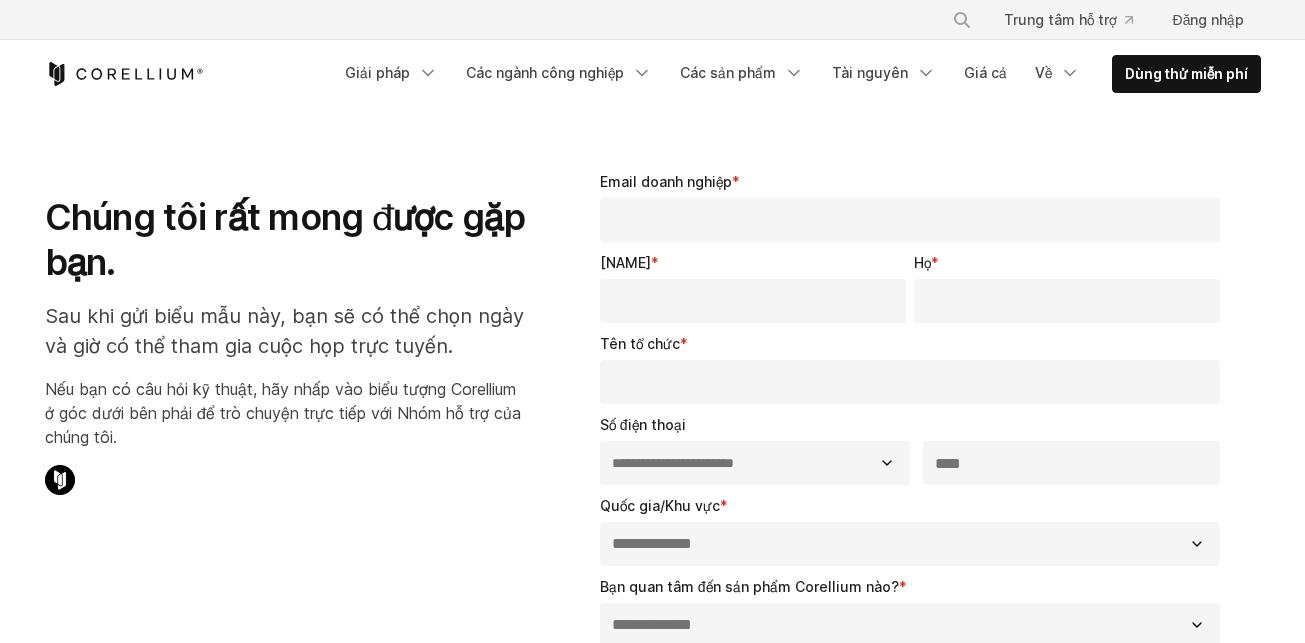 scroll, scrollTop: 0, scrollLeft: 0, axis: both 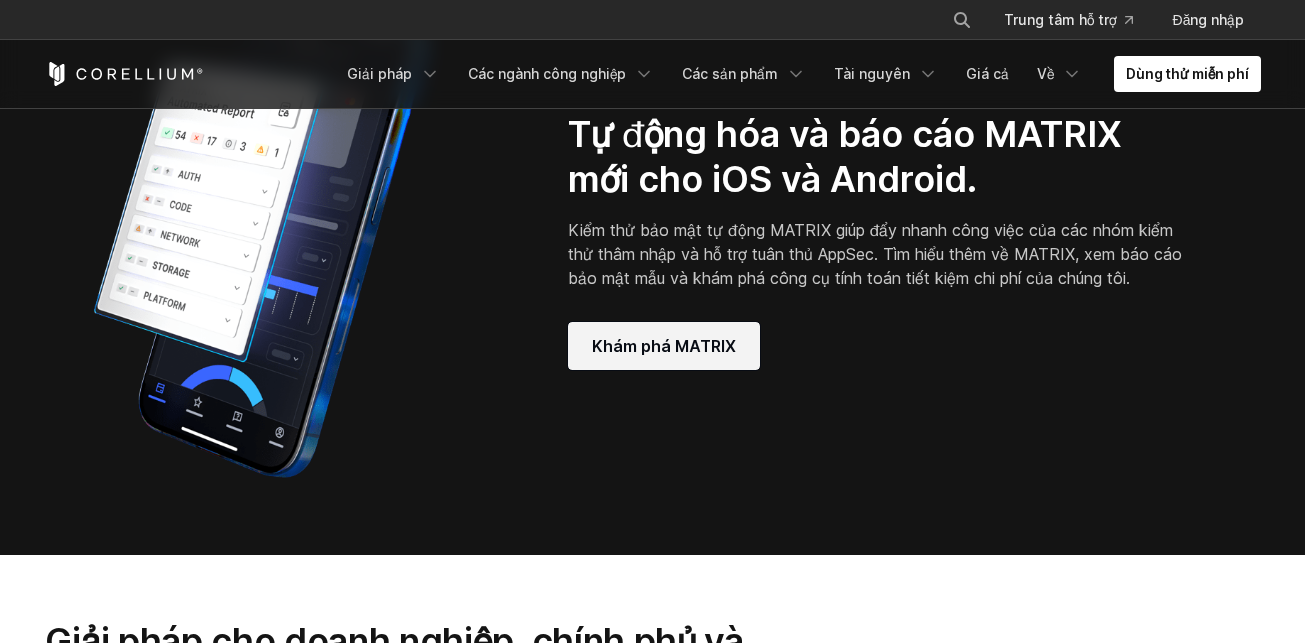 click on "Khám phá MATRIX" at bounding box center [664, 346] 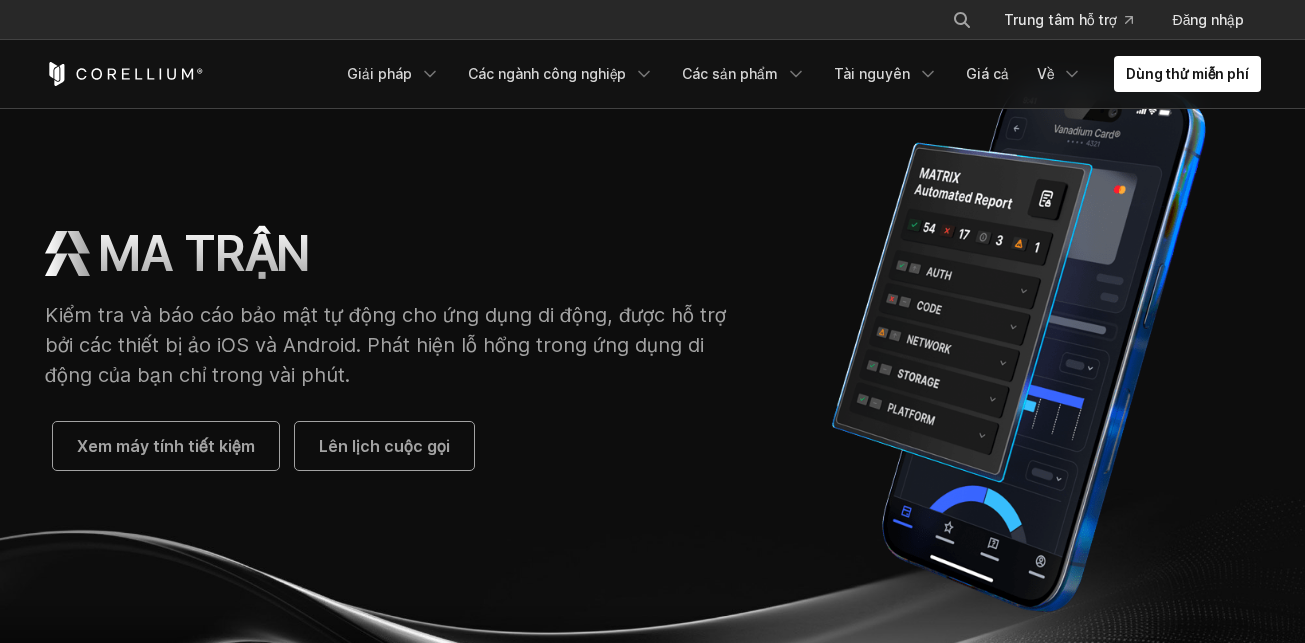 scroll, scrollTop: 0, scrollLeft: 0, axis: both 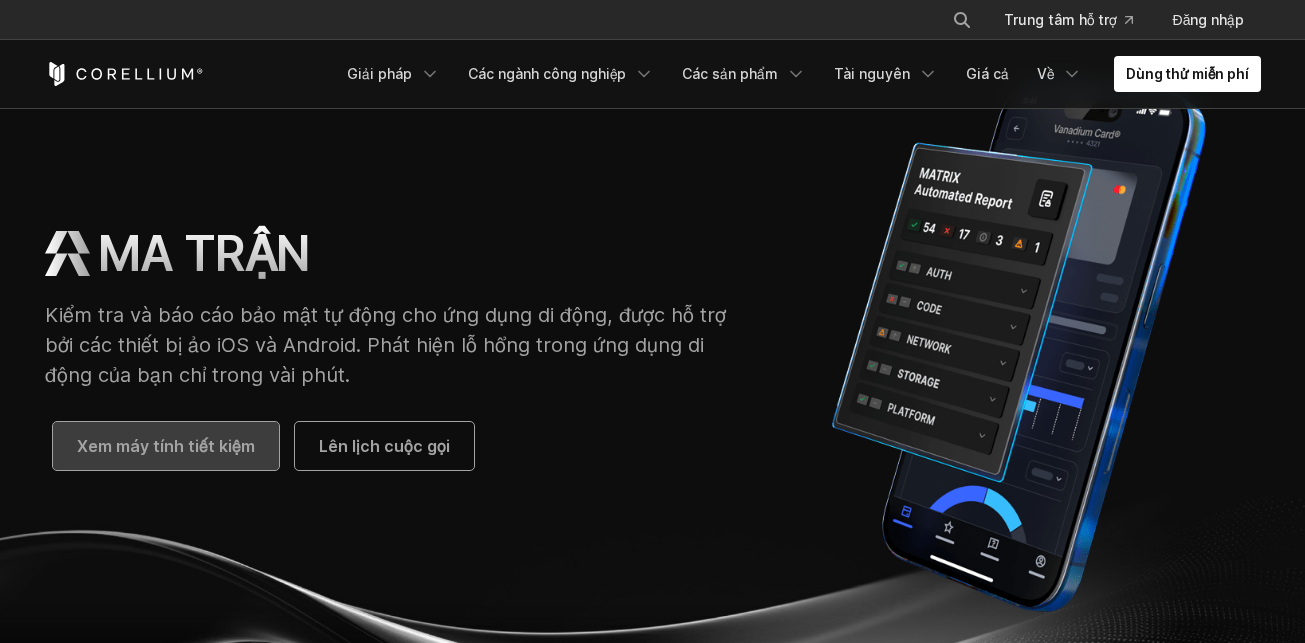 click on "Xem máy tính tiết kiệm" at bounding box center (166, 446) 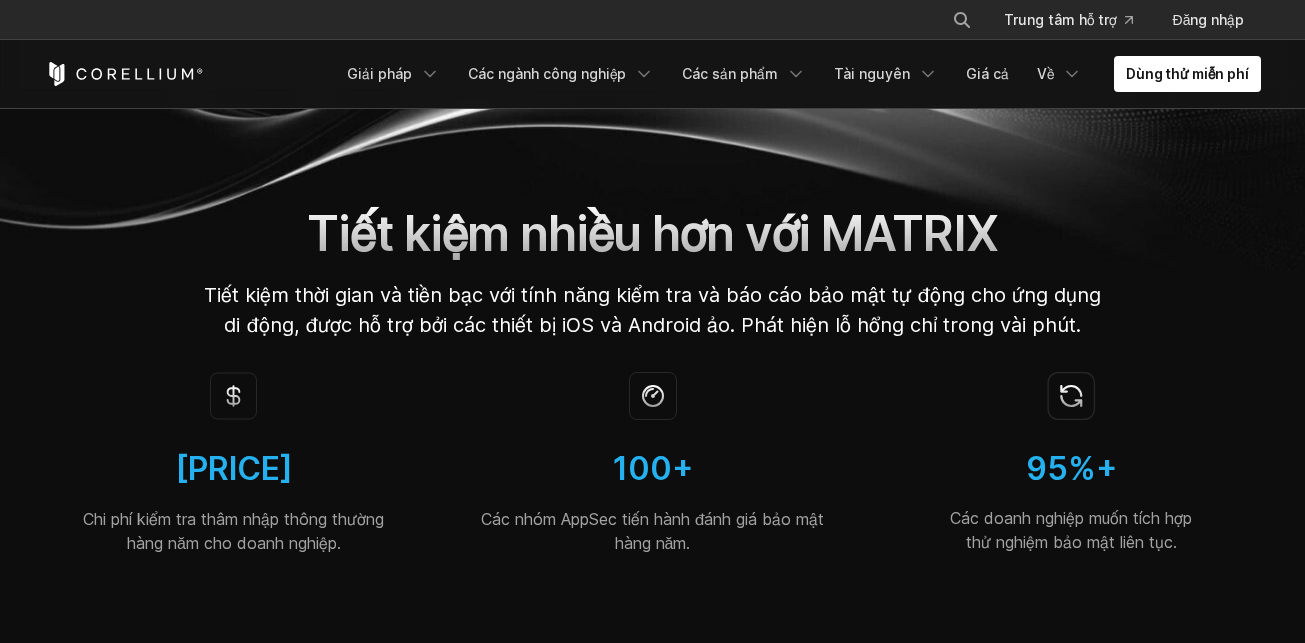 scroll, scrollTop: 775, scrollLeft: 0, axis: vertical 